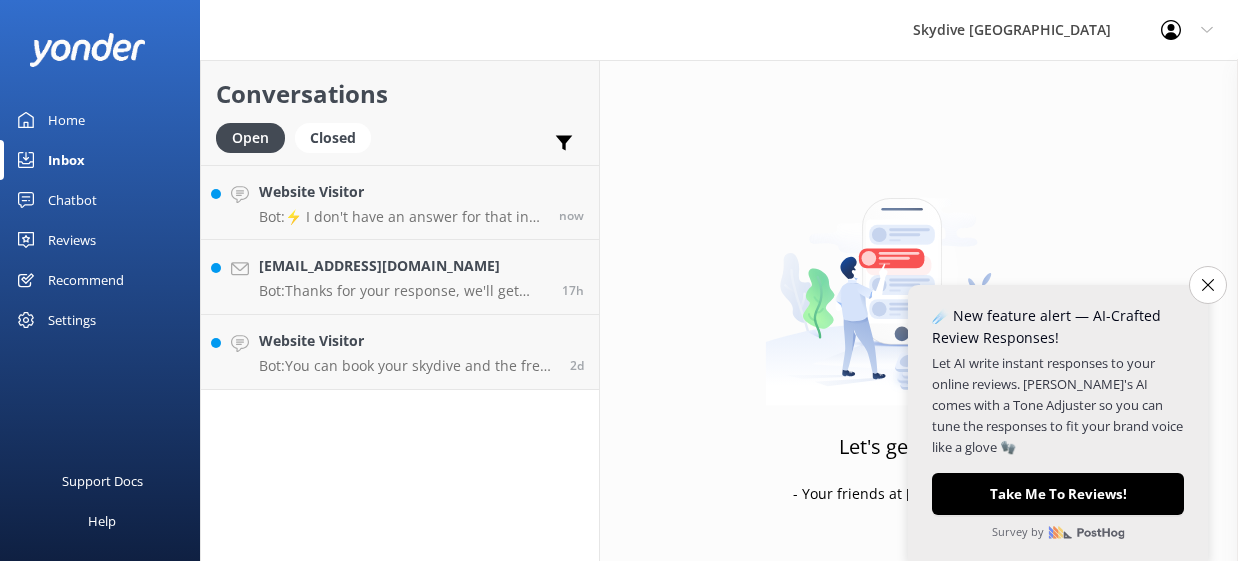 scroll, scrollTop: 0, scrollLeft: 0, axis: both 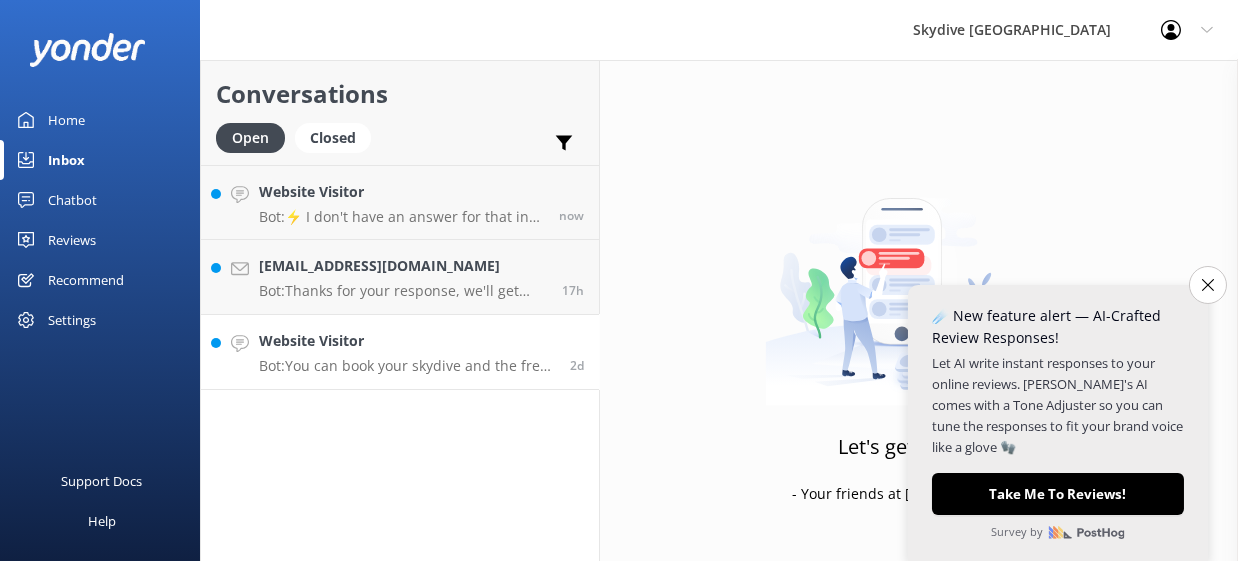 click on "Website Visitor Bot:  You can book your skydive and the free return transport from [GEOGRAPHIC_DATA] on our website at [URL][DOMAIN_NAME]." at bounding box center (407, 352) 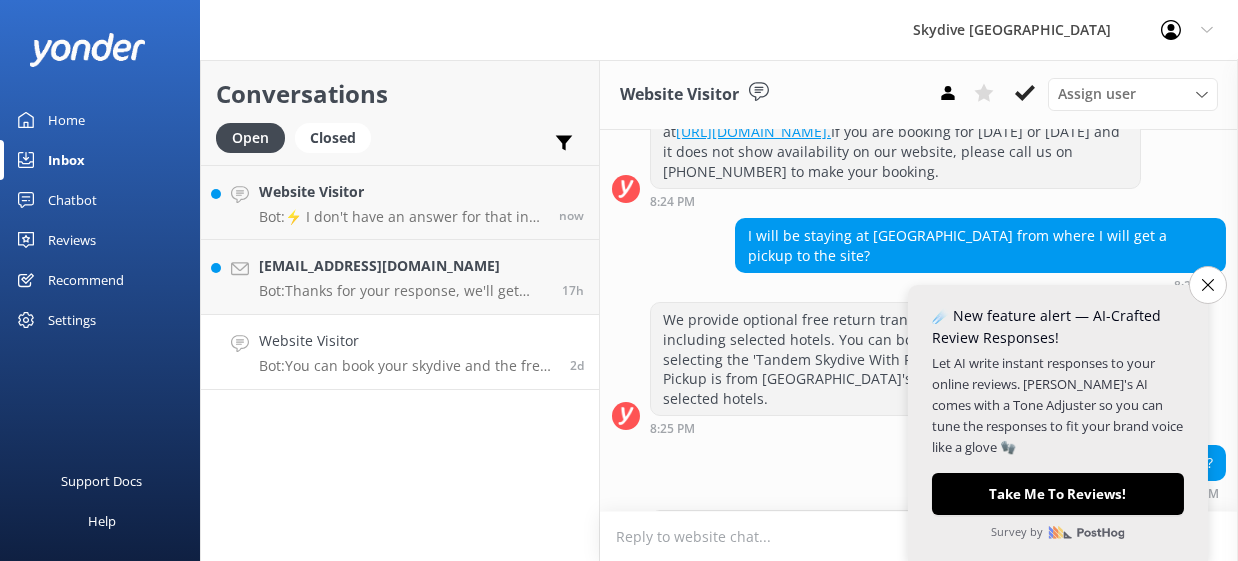 scroll, scrollTop: 379, scrollLeft: 0, axis: vertical 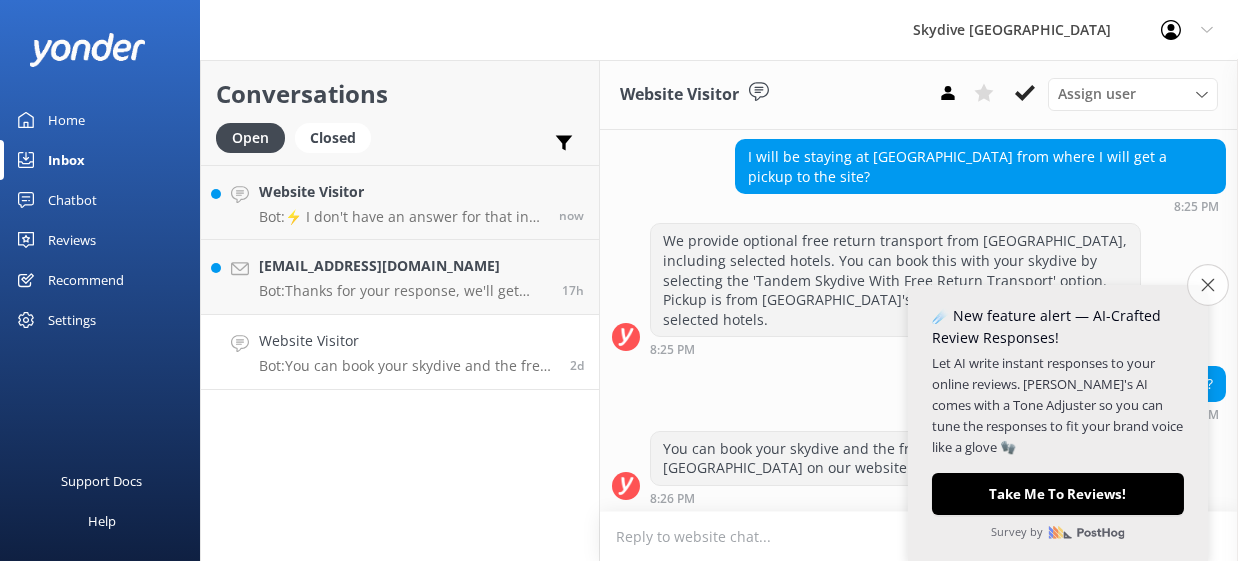 click 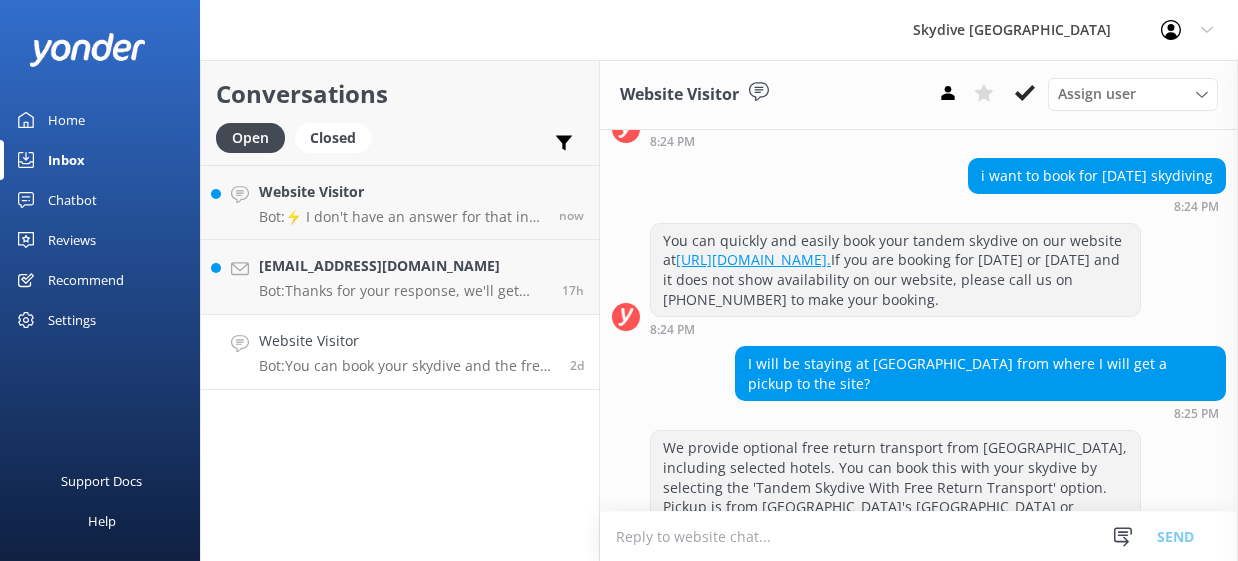 scroll, scrollTop: 379, scrollLeft: 0, axis: vertical 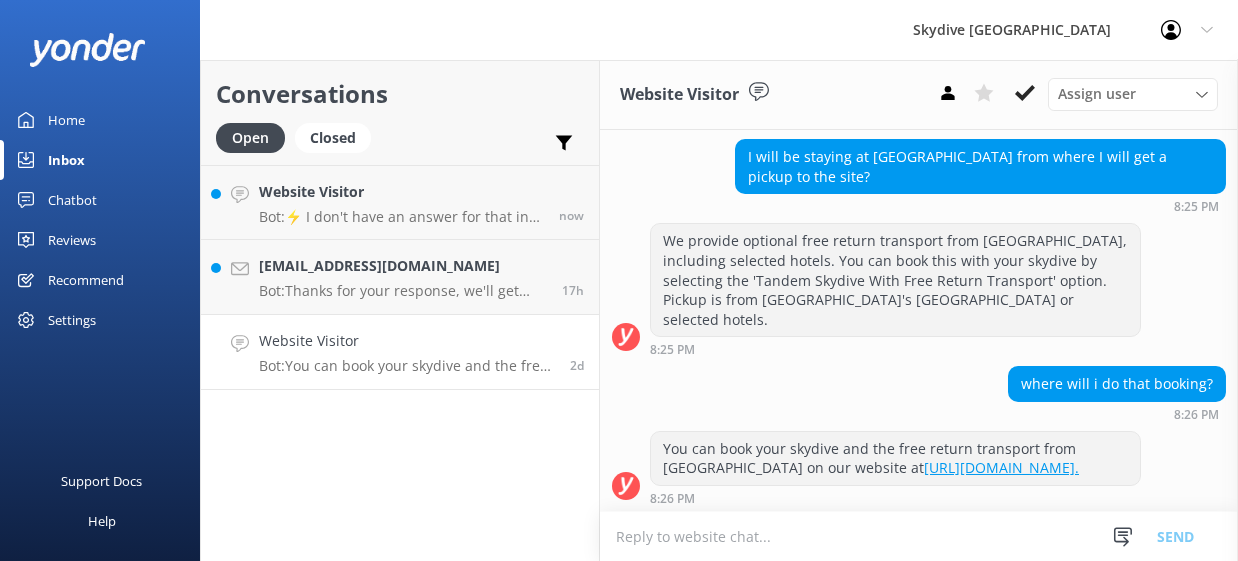 click on "Bot:  You can book your skydive and the free return transport from [GEOGRAPHIC_DATA] on our website at [URL][DOMAIN_NAME]." at bounding box center (407, 366) 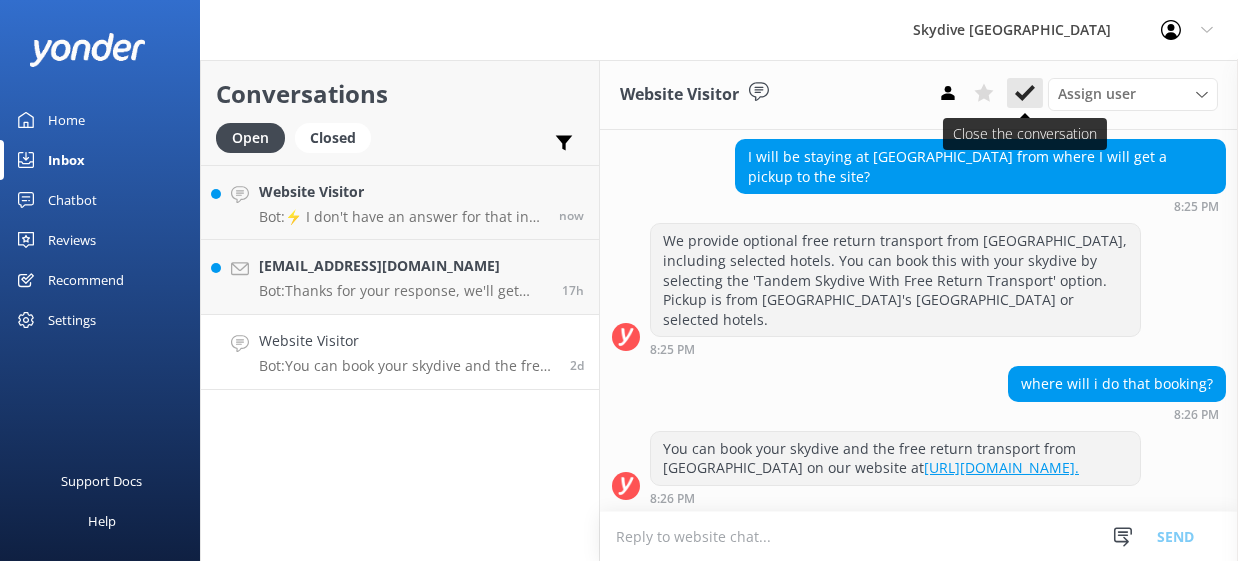 click 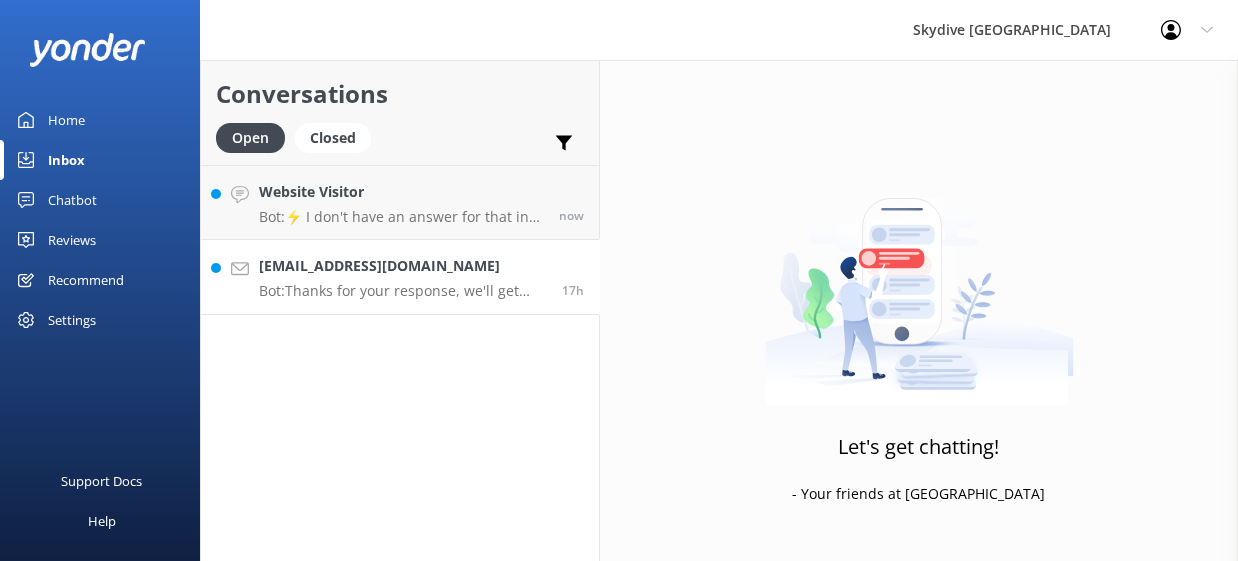 click on "Bot:  Thanks for your response, we'll get back to you as soon as we can during opening hours." at bounding box center [403, 291] 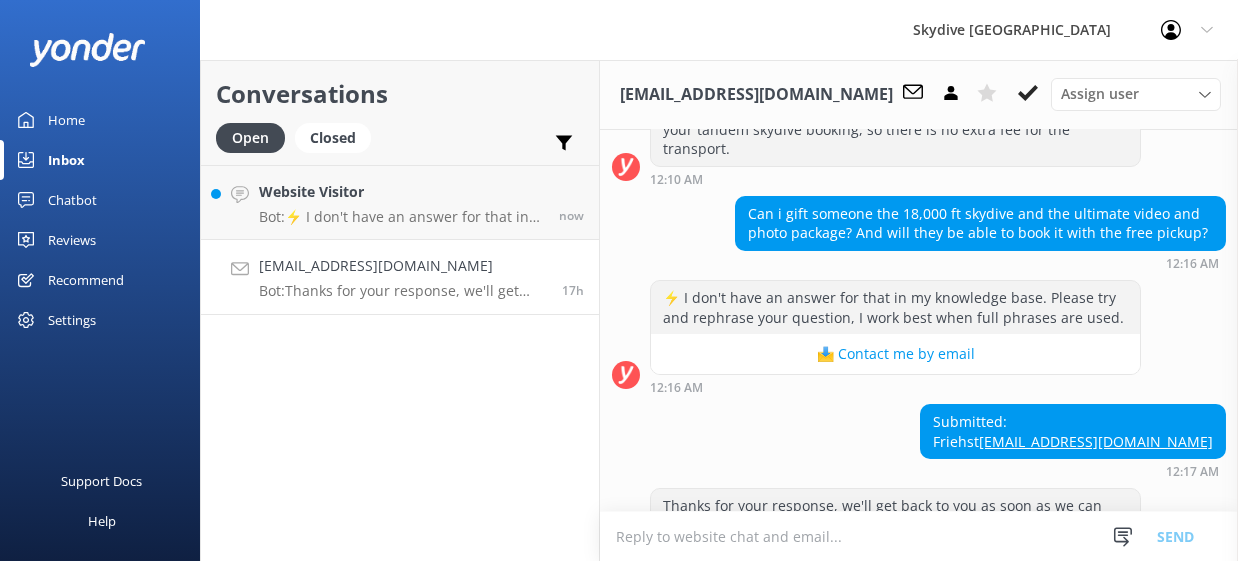 scroll, scrollTop: 560, scrollLeft: 0, axis: vertical 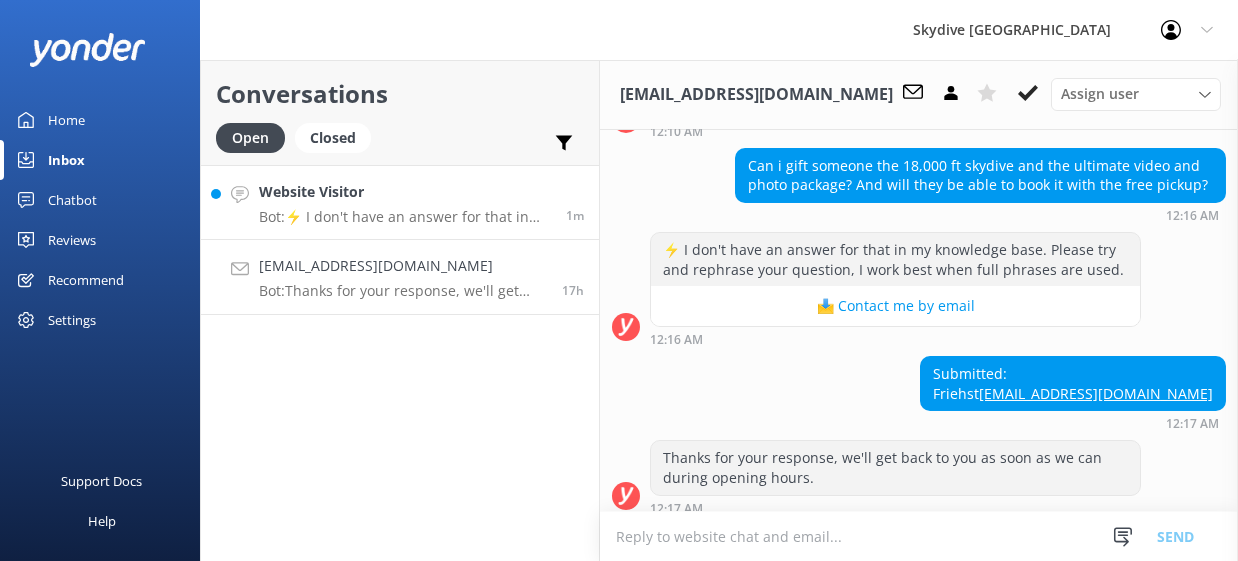 click on "Website Visitor" at bounding box center [405, 192] 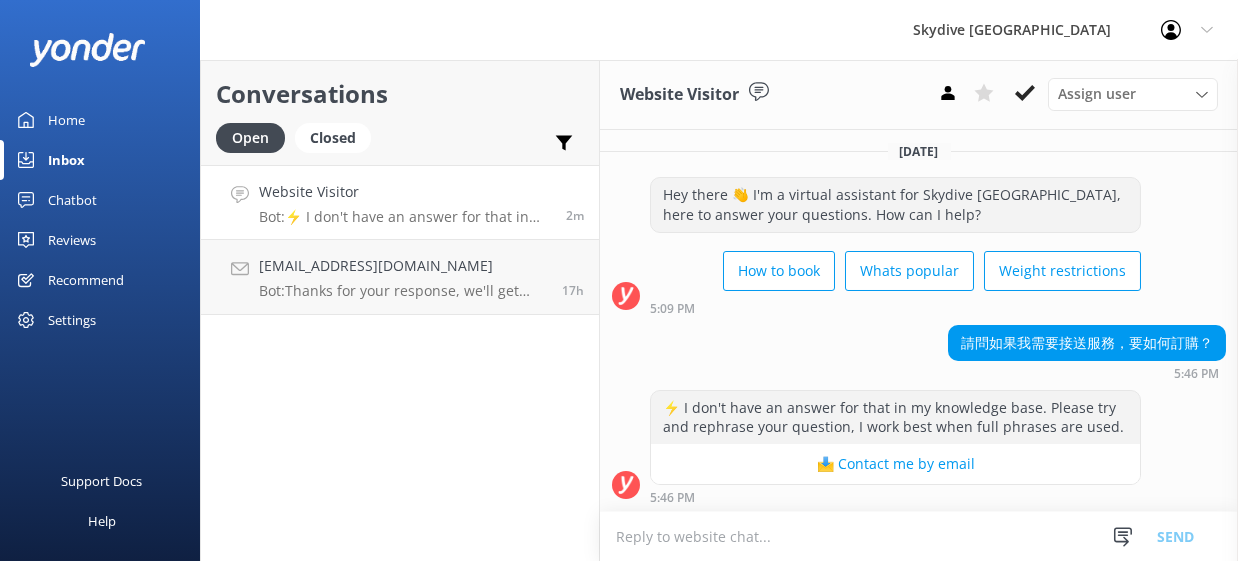 scroll, scrollTop: 0, scrollLeft: 0, axis: both 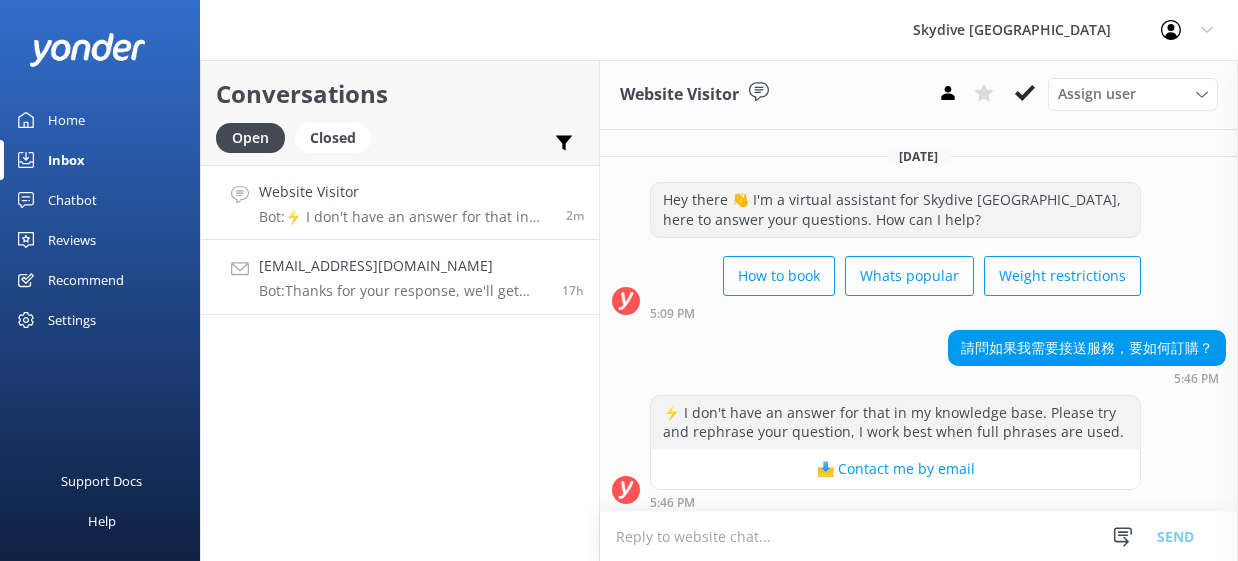 click on "[EMAIL_ADDRESS][DOMAIN_NAME] Bot:  Thanks for your response, we'll get back to you as soon as we can during opening hours." at bounding box center (403, 277) 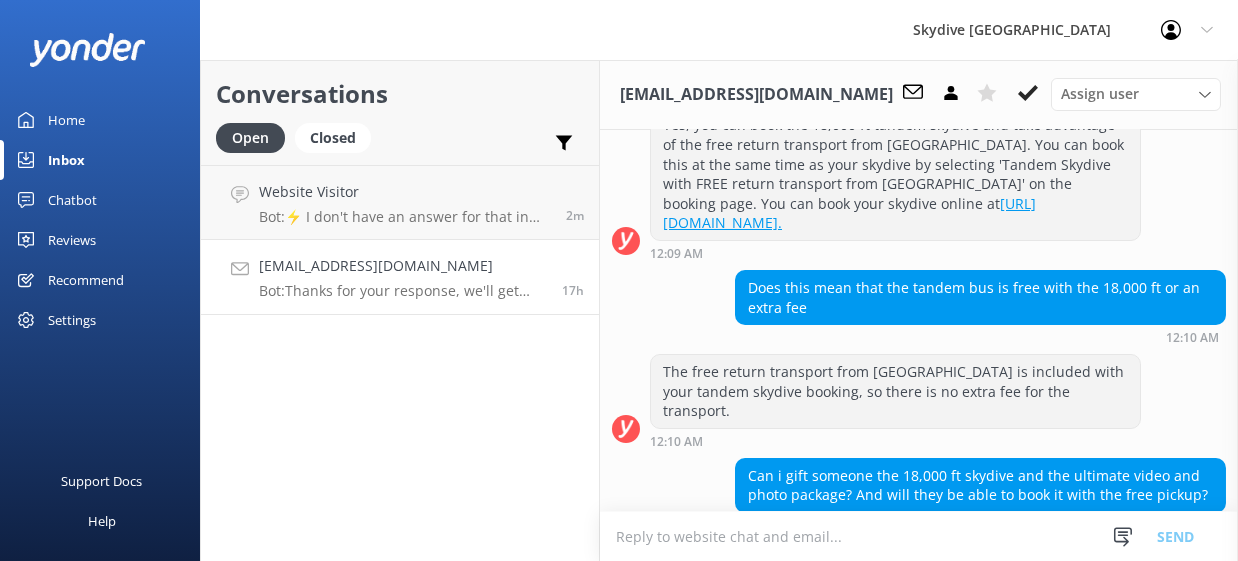 scroll, scrollTop: 646, scrollLeft: 0, axis: vertical 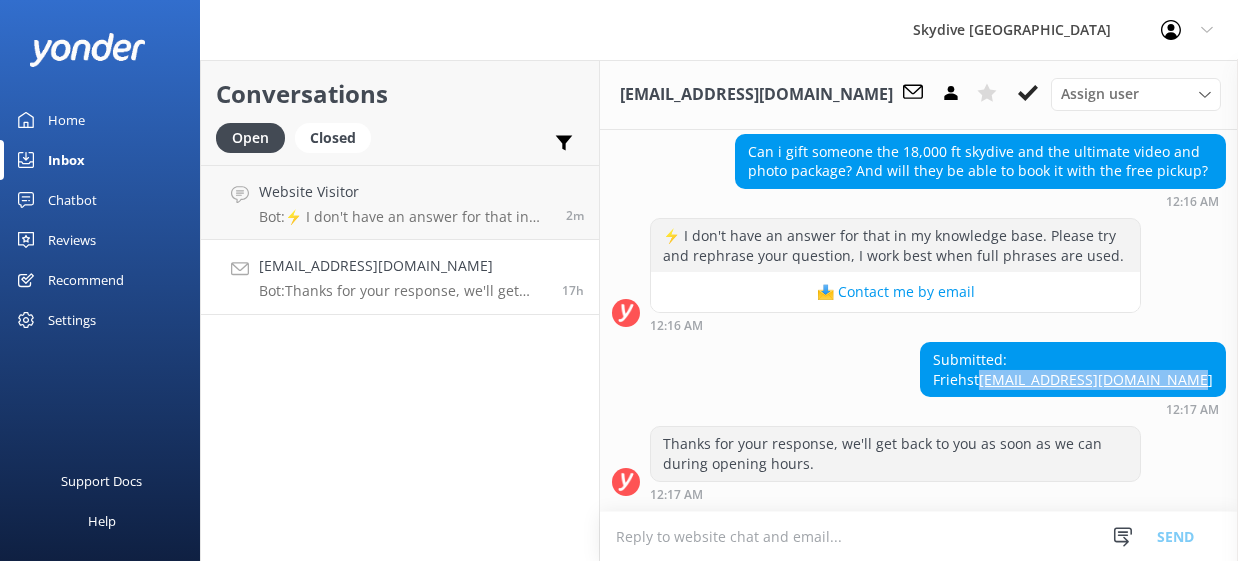 drag, startPoint x: 1200, startPoint y: 382, endPoint x: 1016, endPoint y: 382, distance: 184 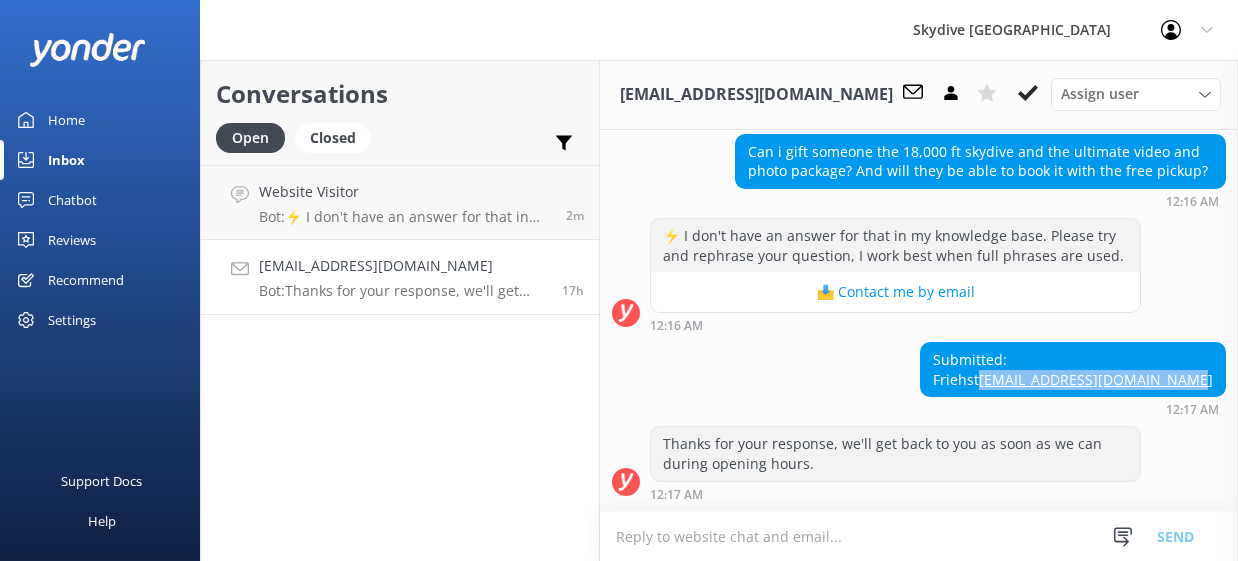 copy on "[EMAIL_ADDRESS][DOMAIN_NAME]" 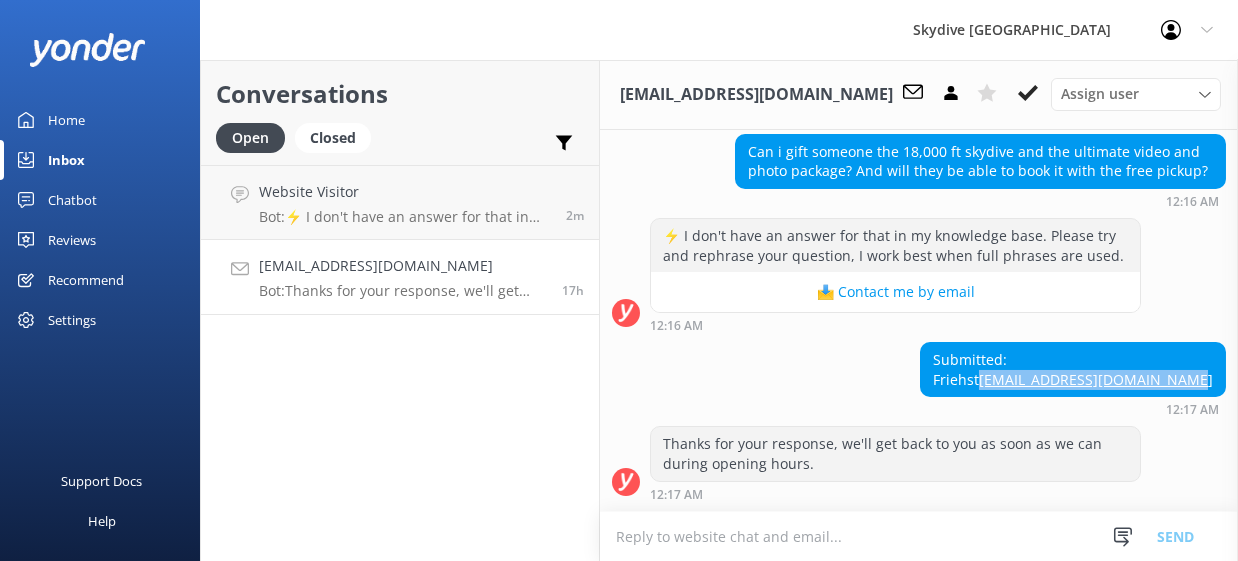 click on "[EMAIL_ADDRESS][DOMAIN_NAME]" at bounding box center [1096, 379] 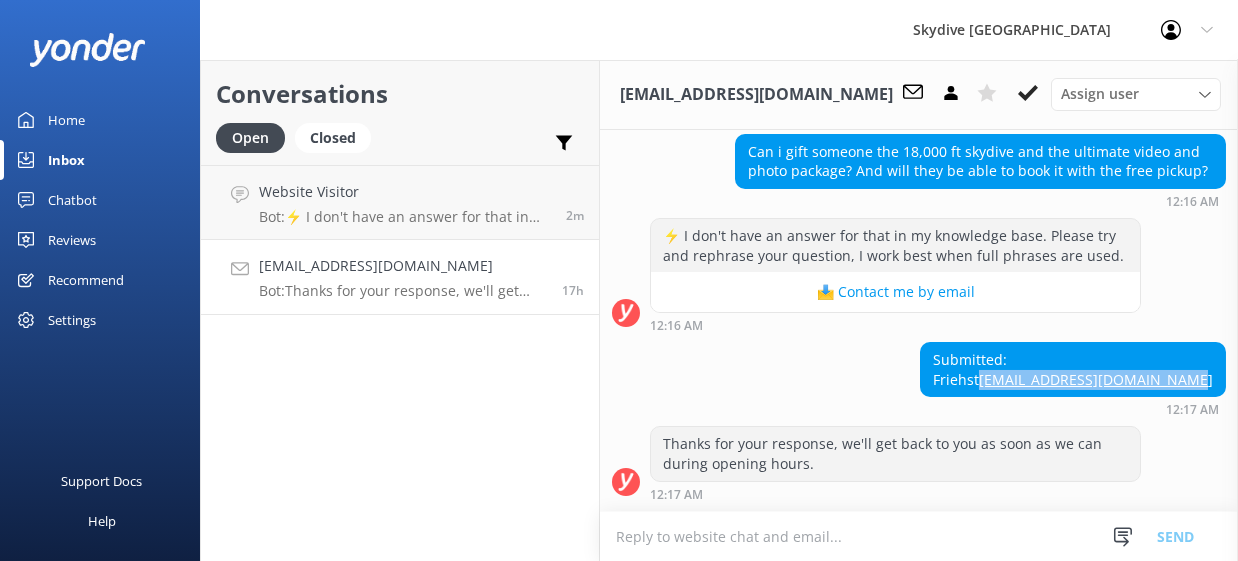 click on "Submitted:
Friehst
[EMAIL_ADDRESS][DOMAIN_NAME]
12:17 AM" at bounding box center [919, 379] 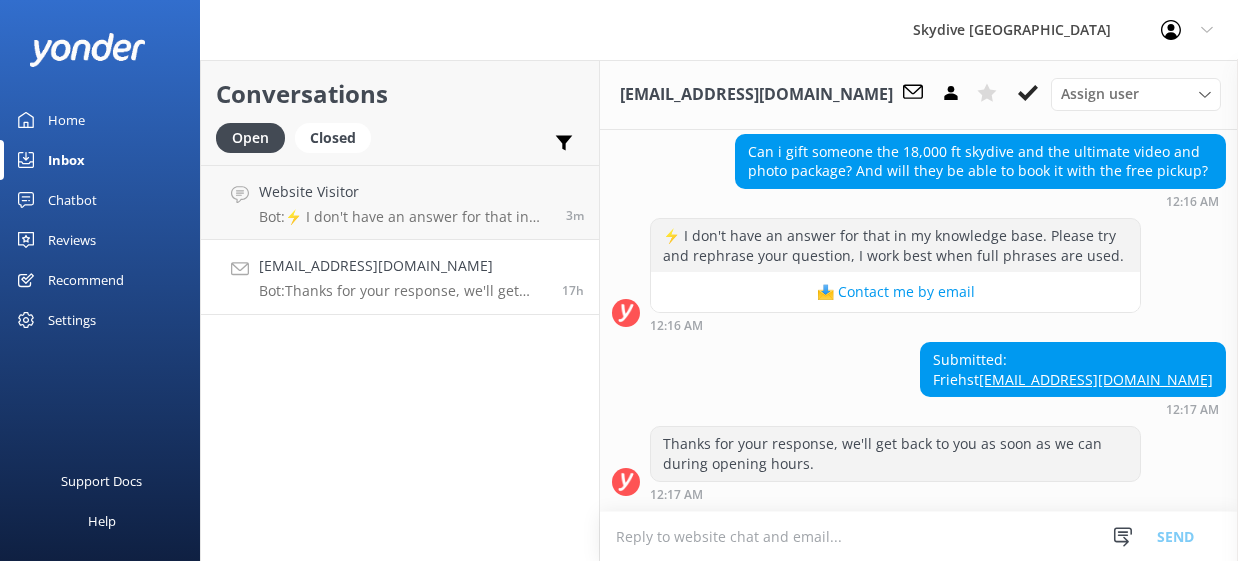 click on "Submitted:
Friehst
[EMAIL_ADDRESS][DOMAIN_NAME]
12:17 AM" at bounding box center [919, 379] 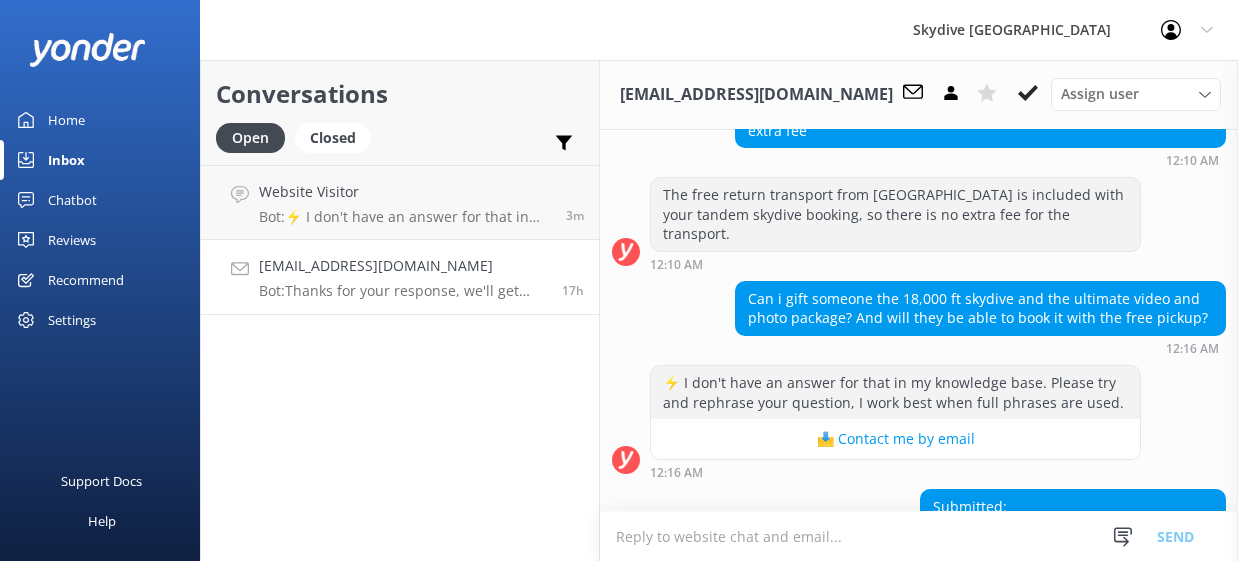 scroll, scrollTop: 441, scrollLeft: 0, axis: vertical 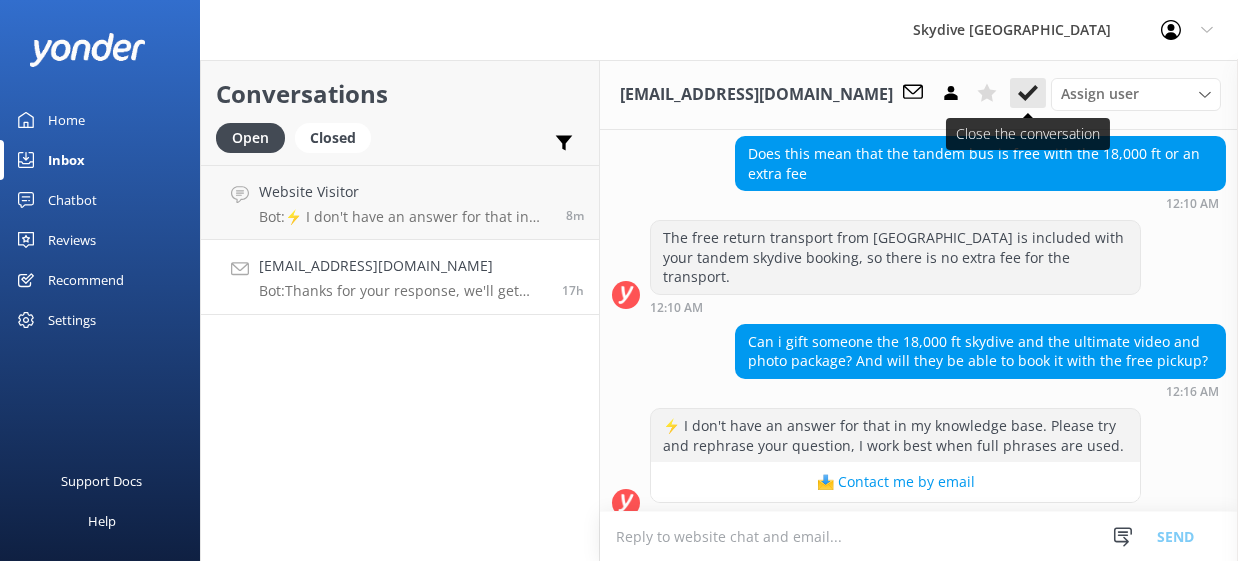 click 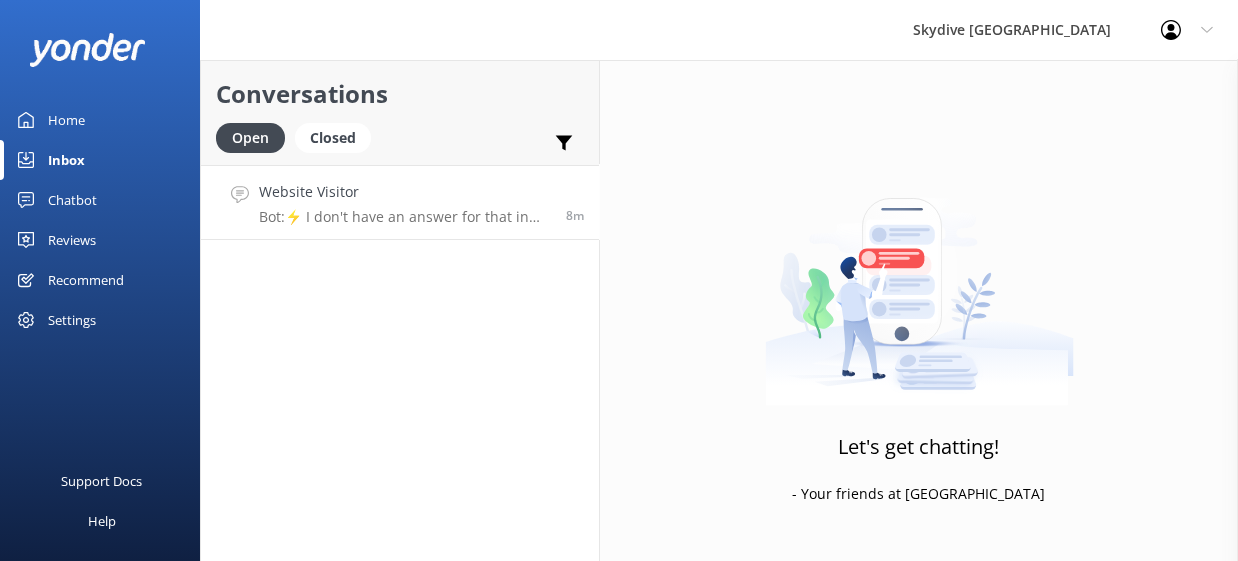 click on "Bot:  ⚡ I don't have an answer for that in my knowledge base. Please try and rephrase your question, I work best when full phrases are used." at bounding box center (405, 217) 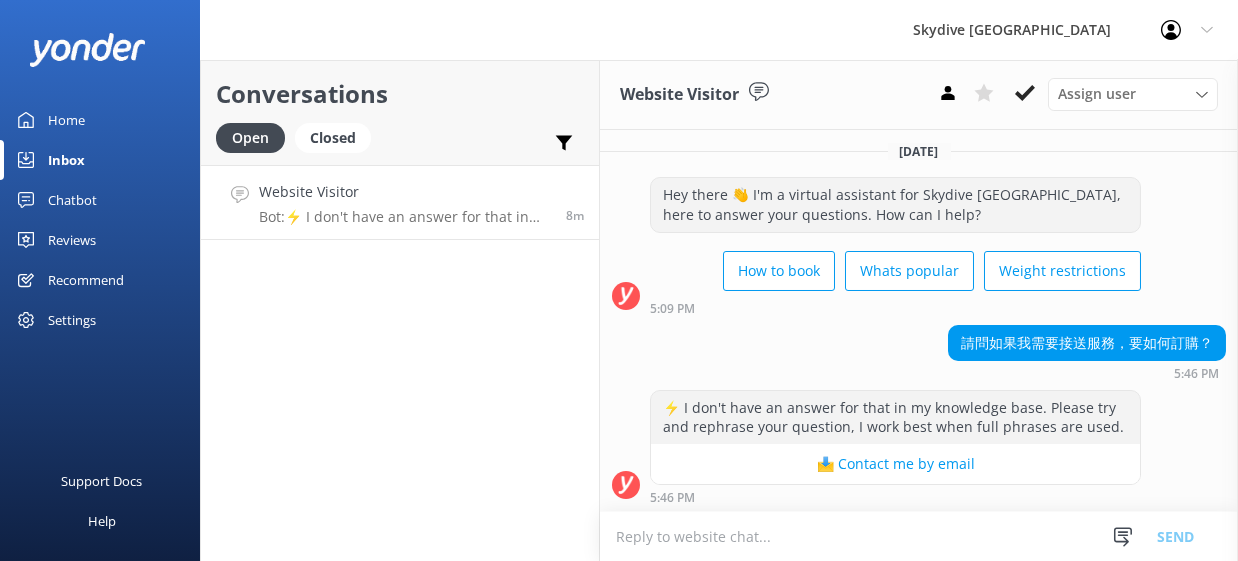 scroll, scrollTop: 0, scrollLeft: 0, axis: both 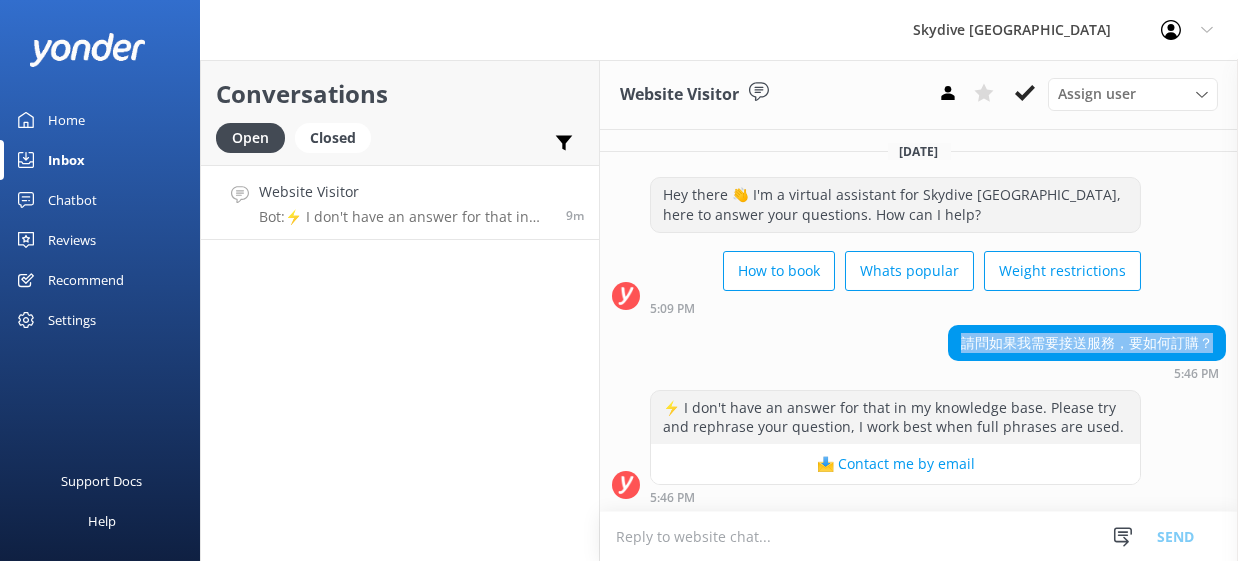 drag, startPoint x: 935, startPoint y: 337, endPoint x: 1195, endPoint y: 340, distance: 260.0173 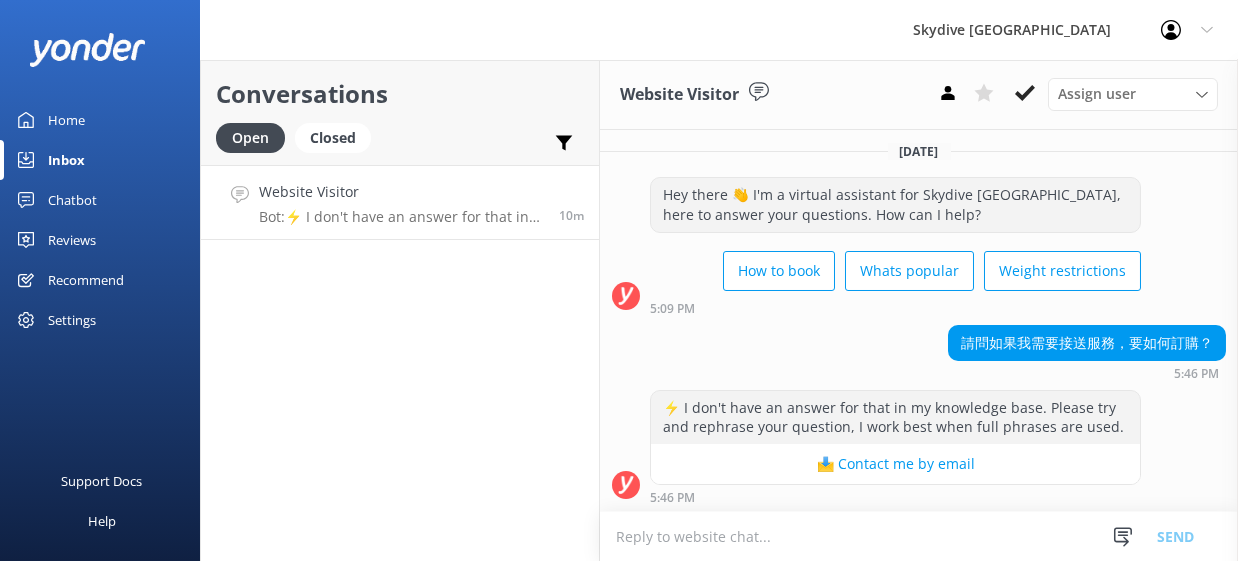 click at bounding box center (919, 536) 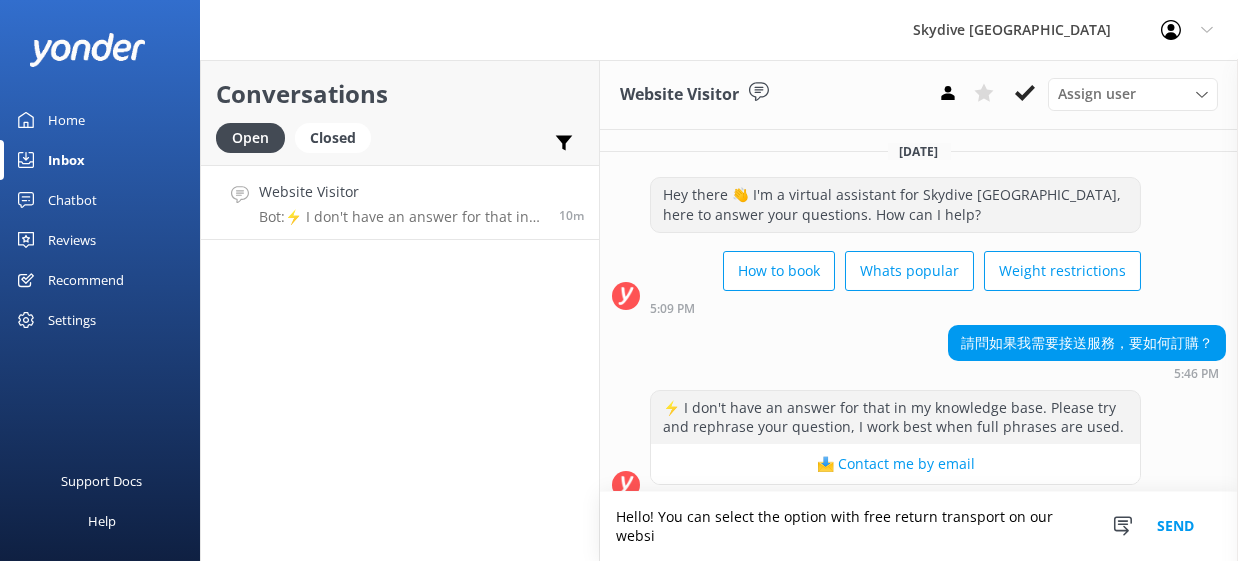 scroll, scrollTop: 25, scrollLeft: 0, axis: vertical 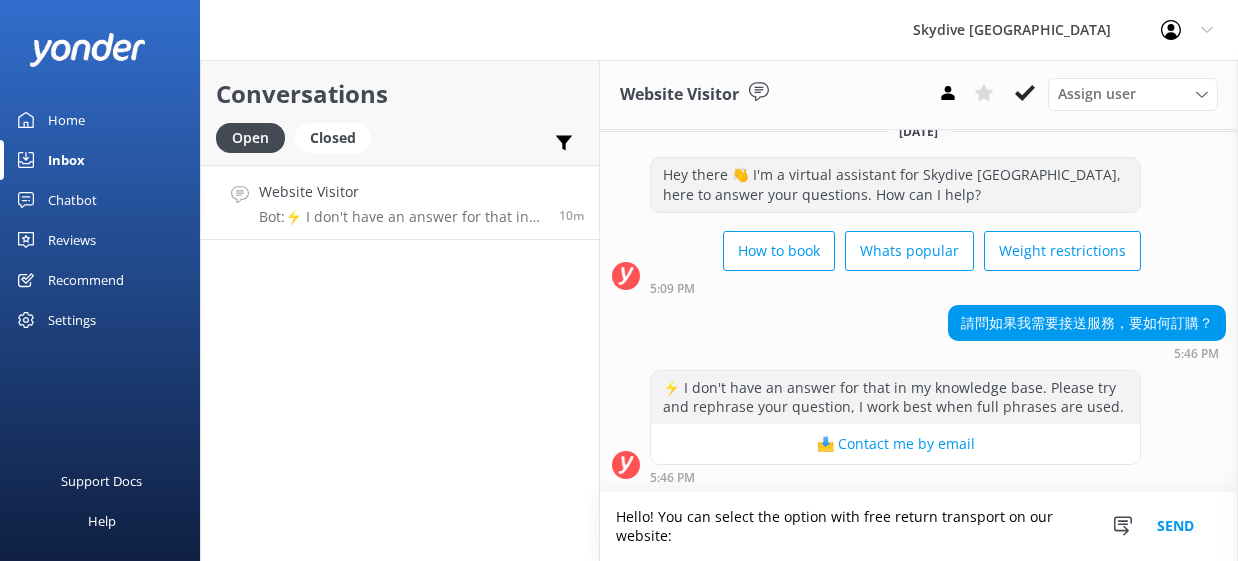 paste on "[URL][DOMAIN_NAME]" 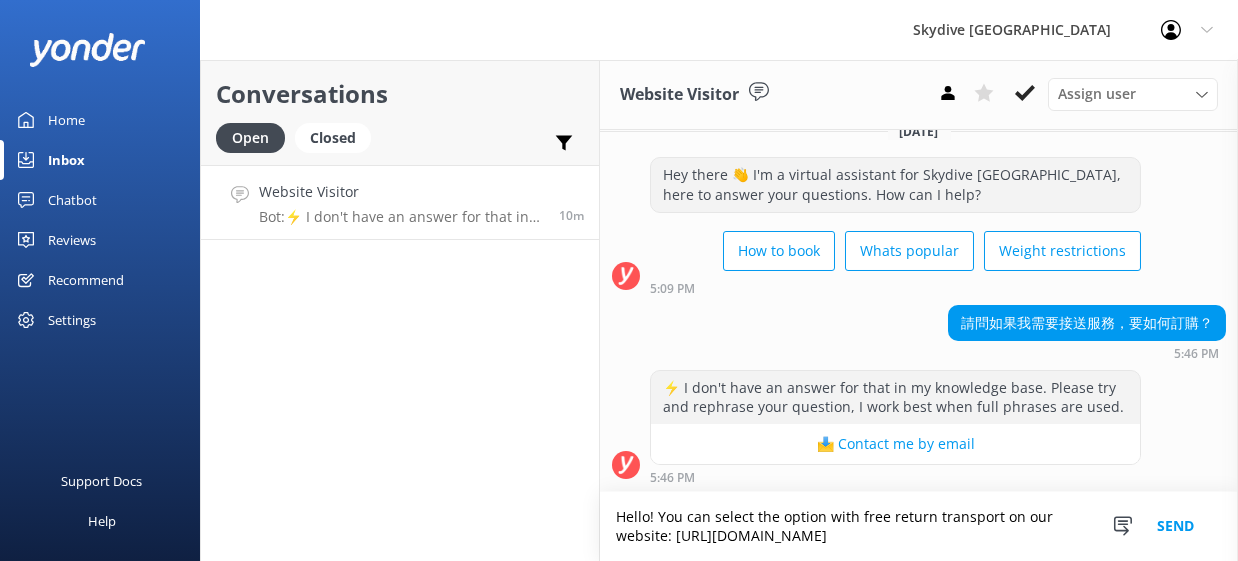 scroll, scrollTop: 52, scrollLeft: 0, axis: vertical 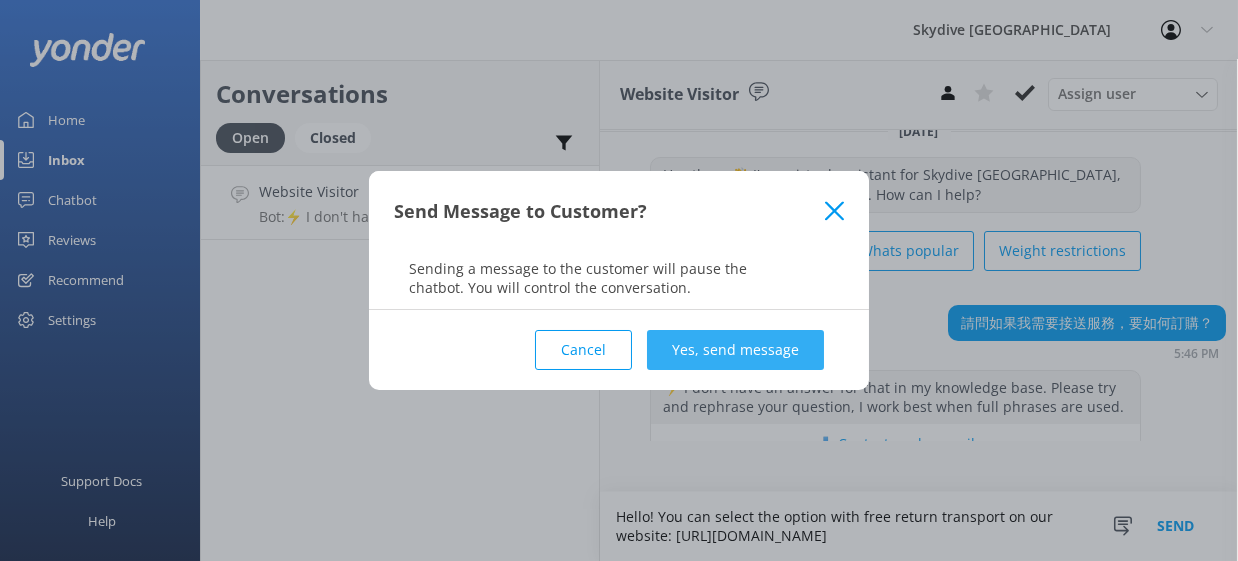 type on "Hello! You can select the option with free return transport on our website: [URL][DOMAIN_NAME]" 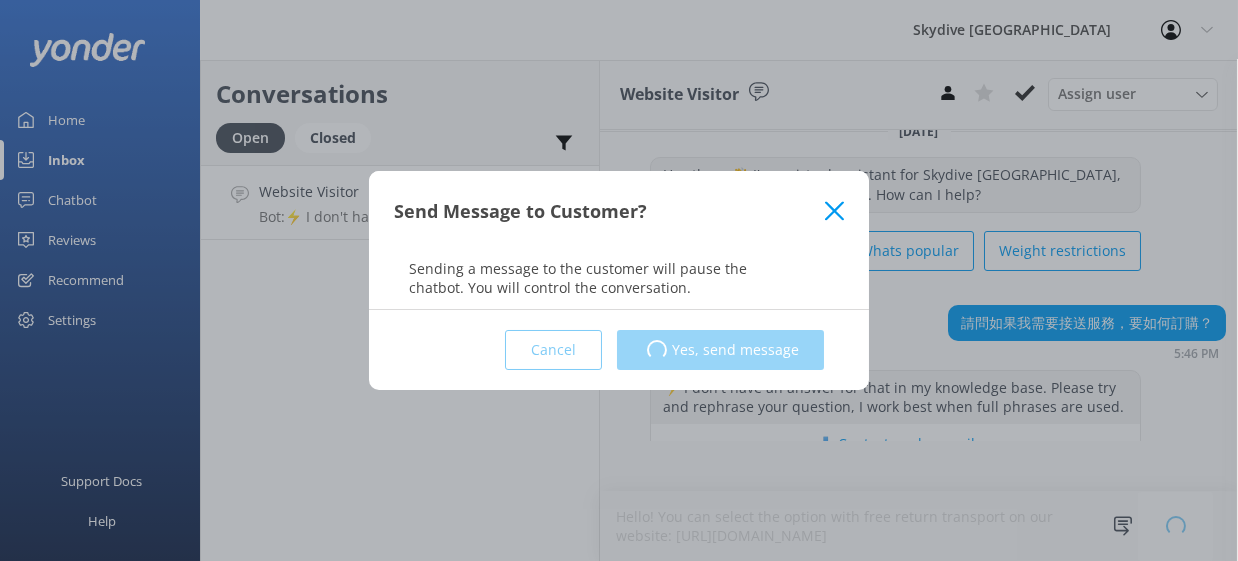 scroll, scrollTop: 75, scrollLeft: 0, axis: vertical 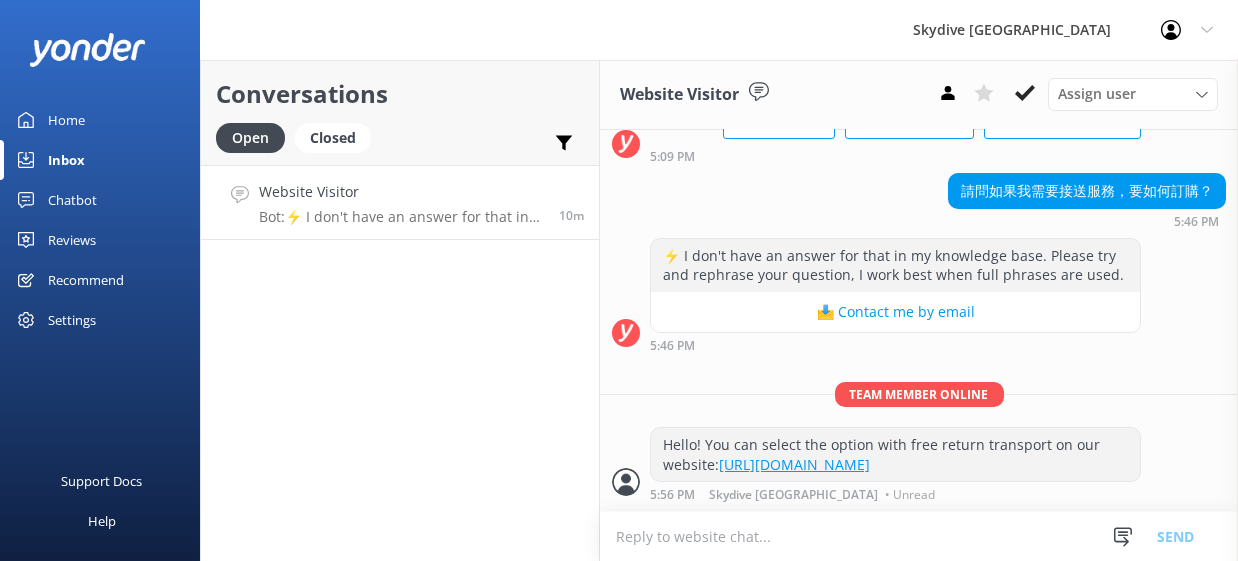 click at bounding box center [919, 536] 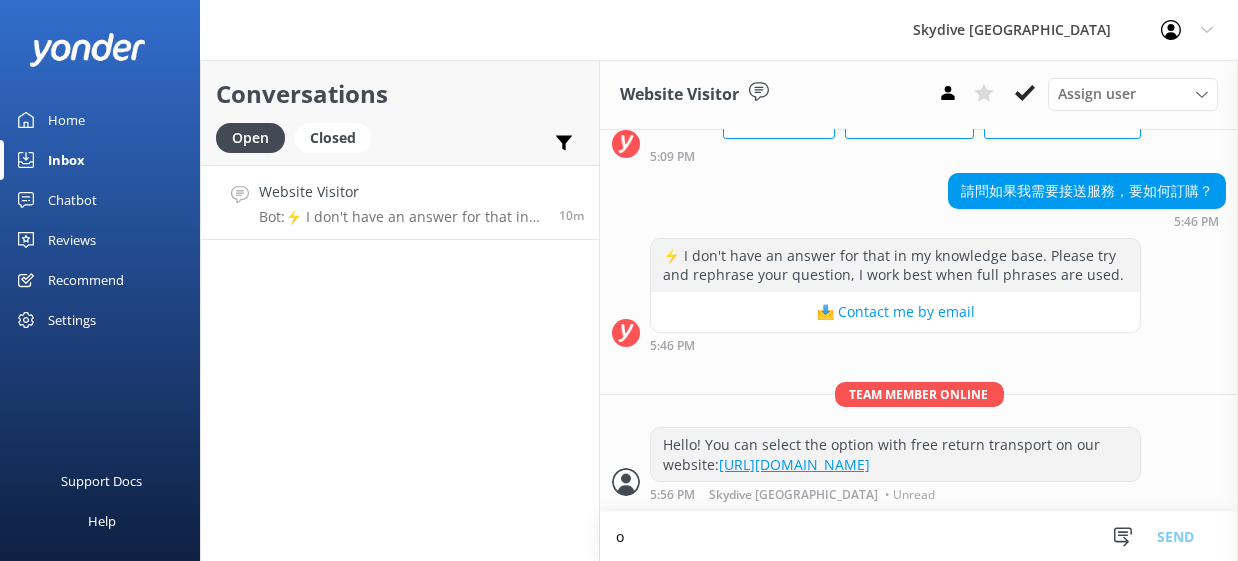 scroll, scrollTop: 0, scrollLeft: 0, axis: both 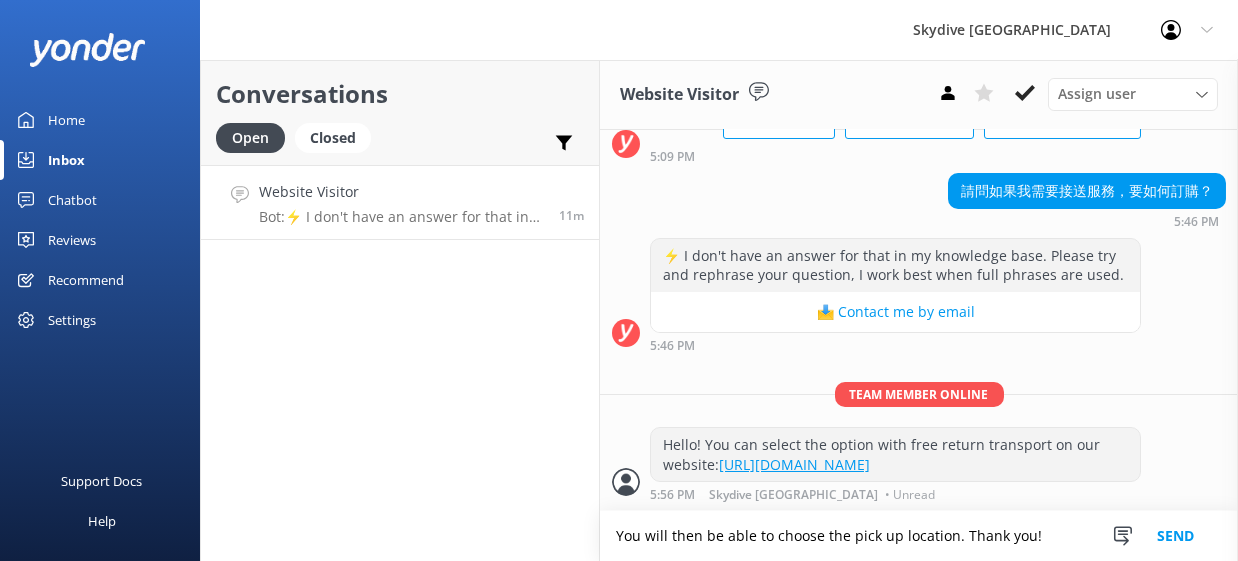 type on "You will then be able to choose the pick up location. Thank you!" 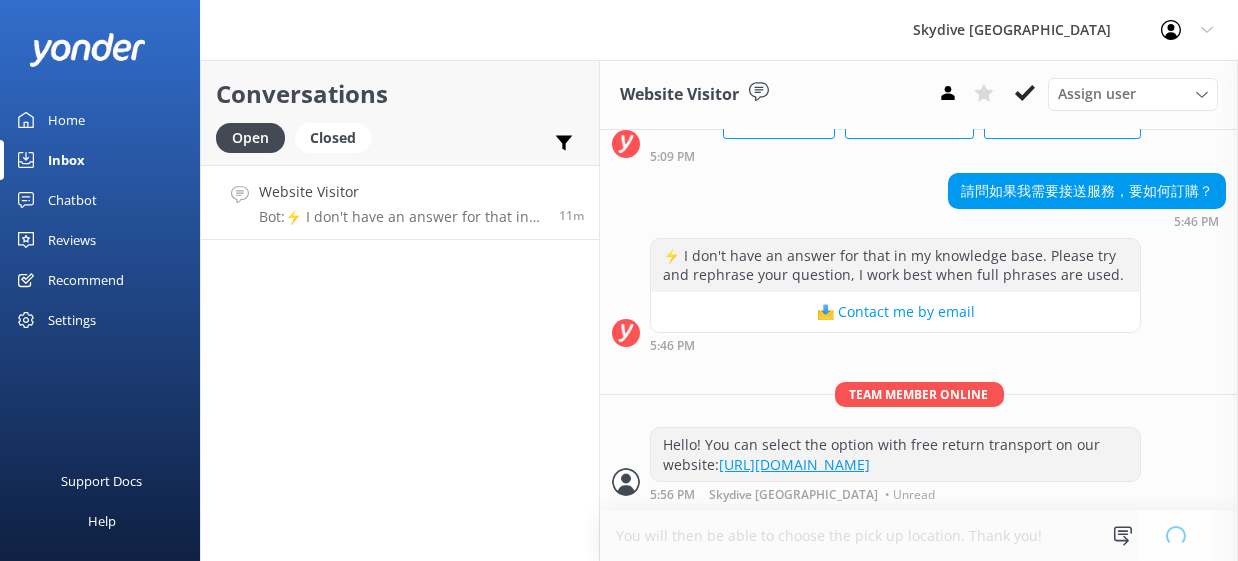 type 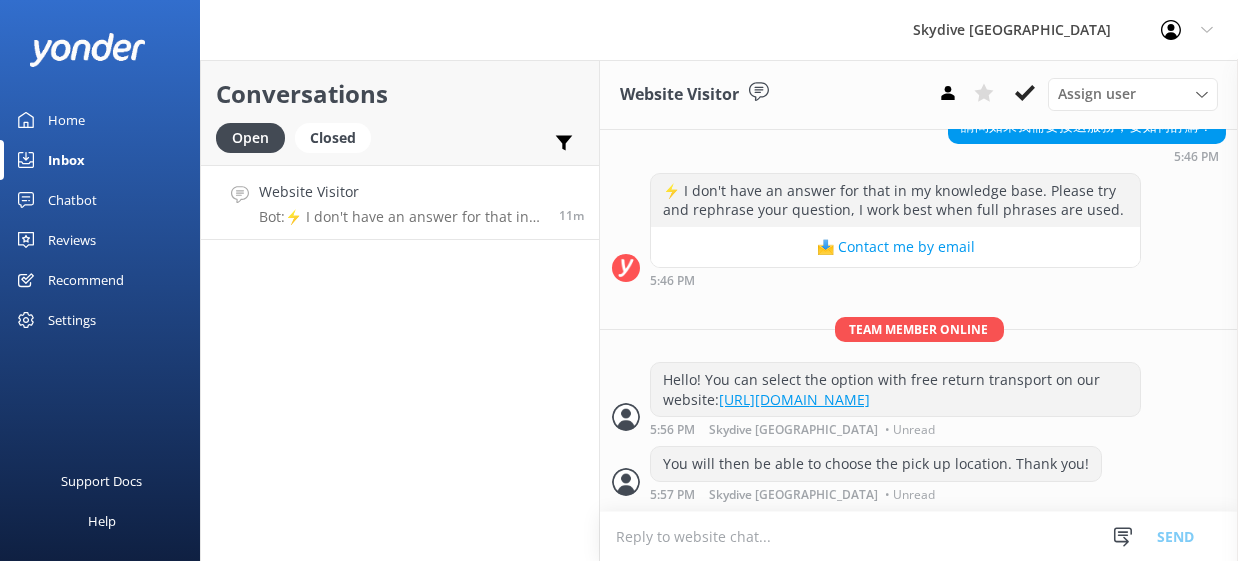 scroll, scrollTop: 336, scrollLeft: 0, axis: vertical 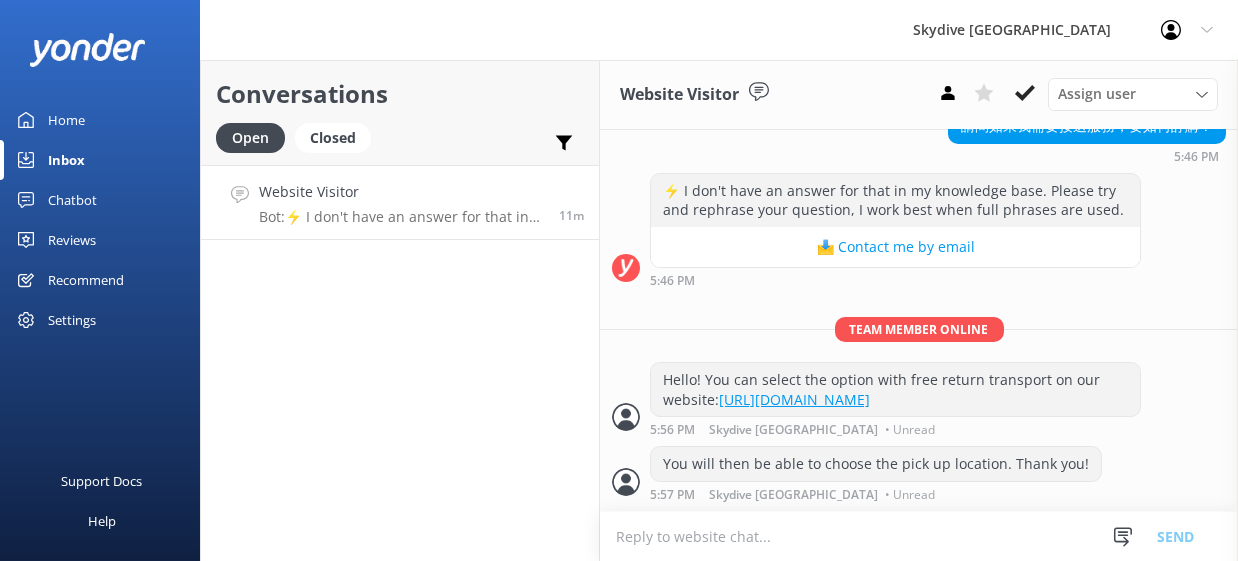 click on "Conversations Open Closed Important Assigned to me Unassigned Website Visitor Bot:  ⚡ I don't have an answer for that in my knowledge base. Please try and rephrase your question, I work best when full phrases are used. 11m" at bounding box center [400, 310] 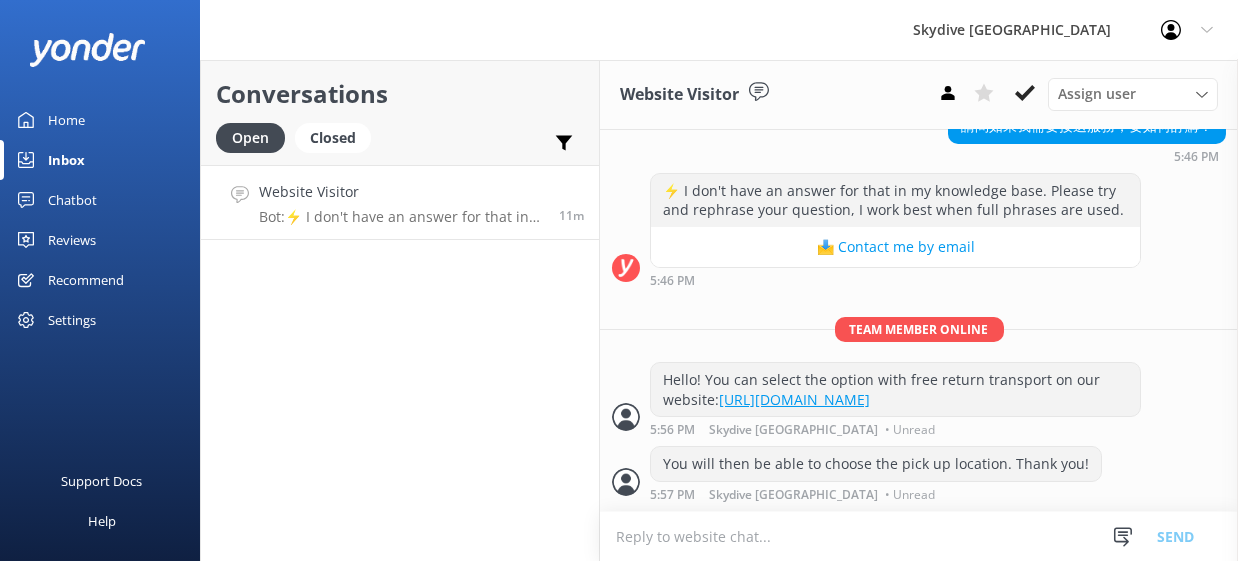 scroll, scrollTop: 336, scrollLeft: 0, axis: vertical 